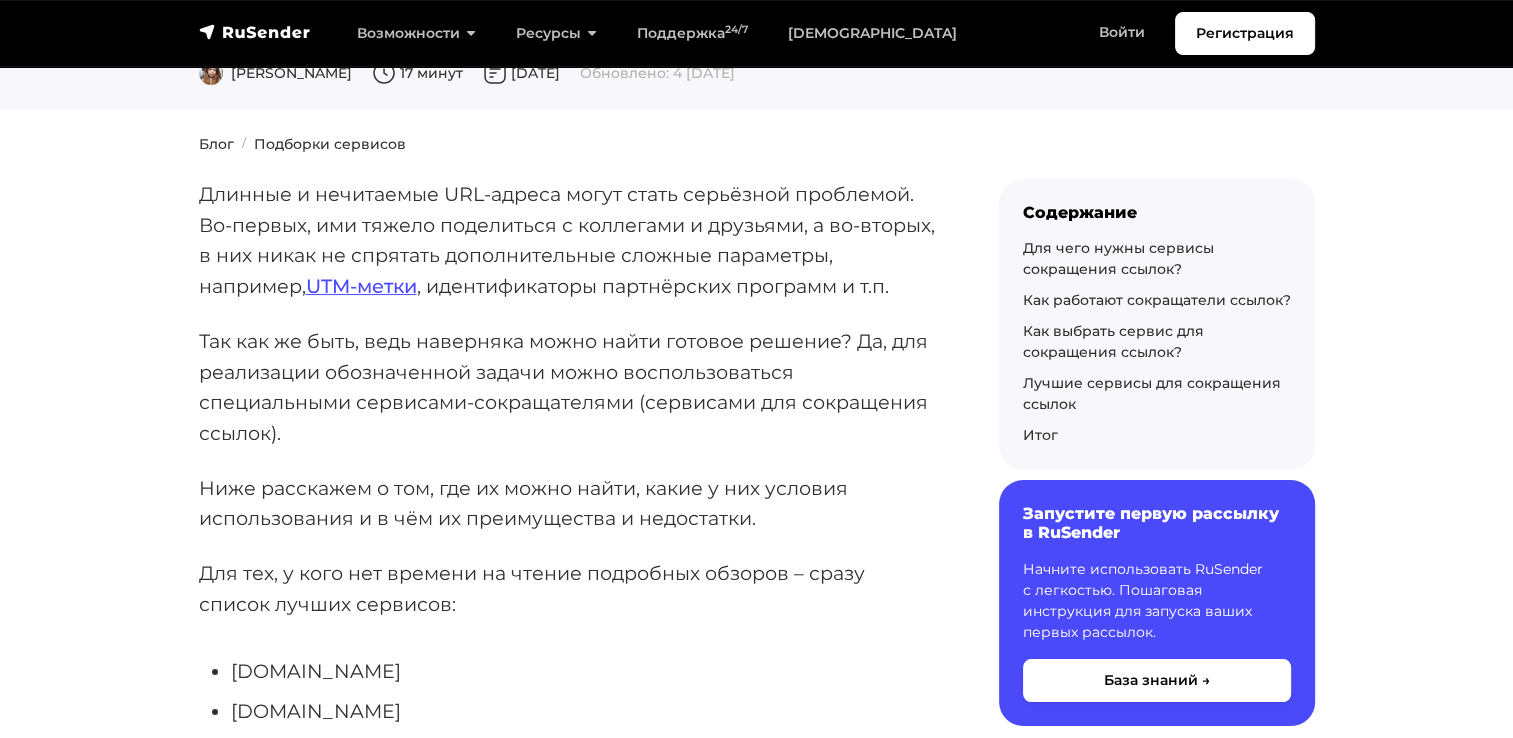 scroll, scrollTop: 231, scrollLeft: 0, axis: vertical 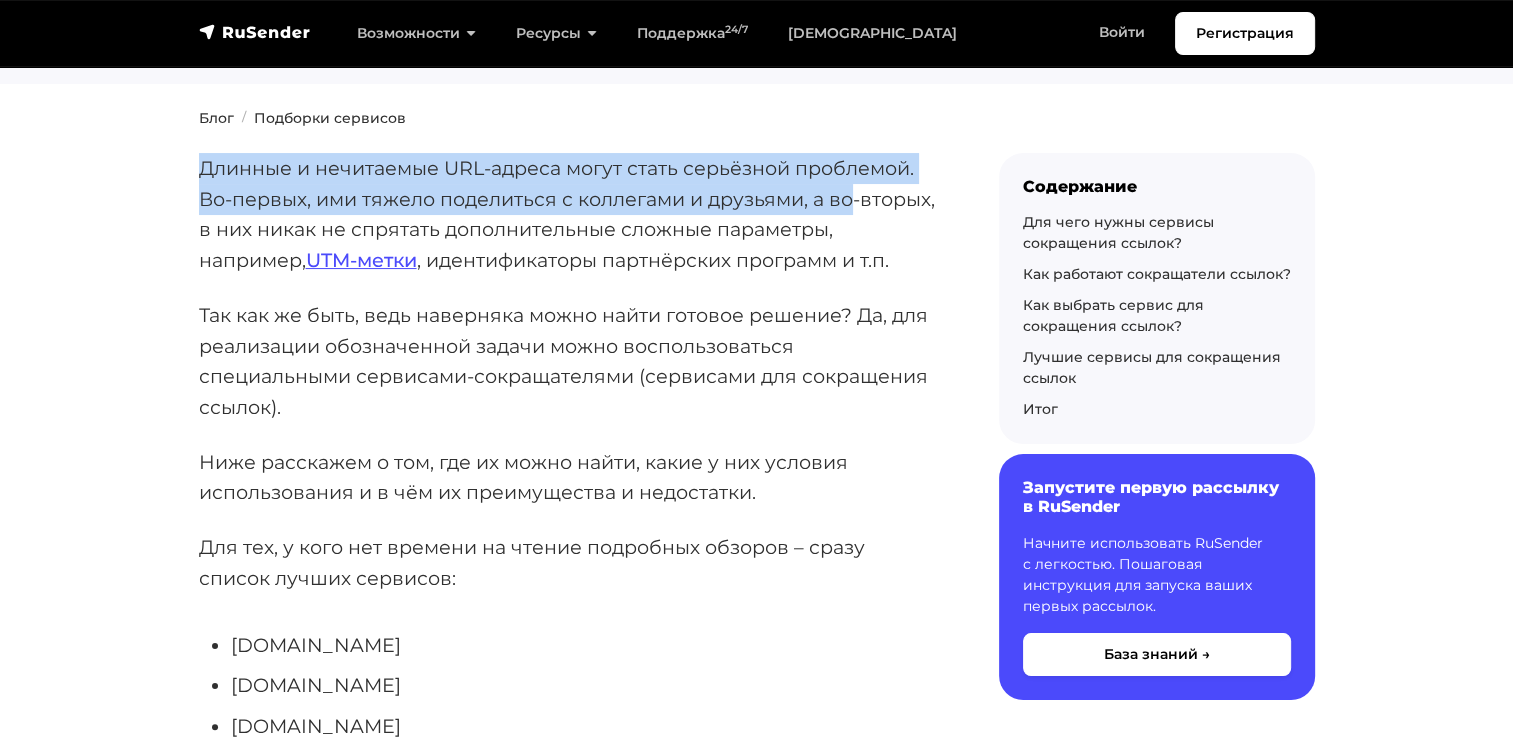 drag, startPoint x: 187, startPoint y: 166, endPoint x: 854, endPoint y: 201, distance: 667.91766 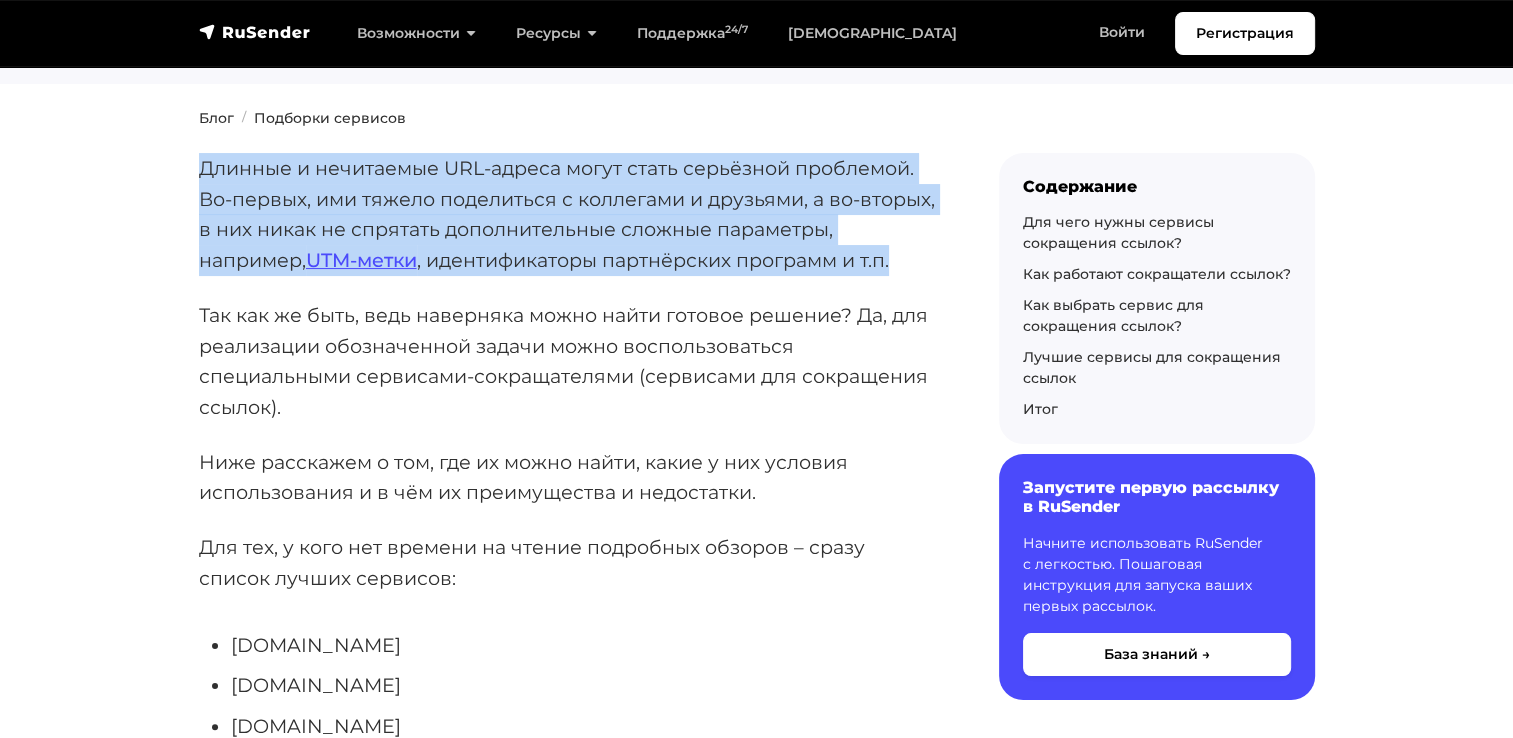 drag, startPoint x: 188, startPoint y: 158, endPoint x: 944, endPoint y: 261, distance: 762.98425 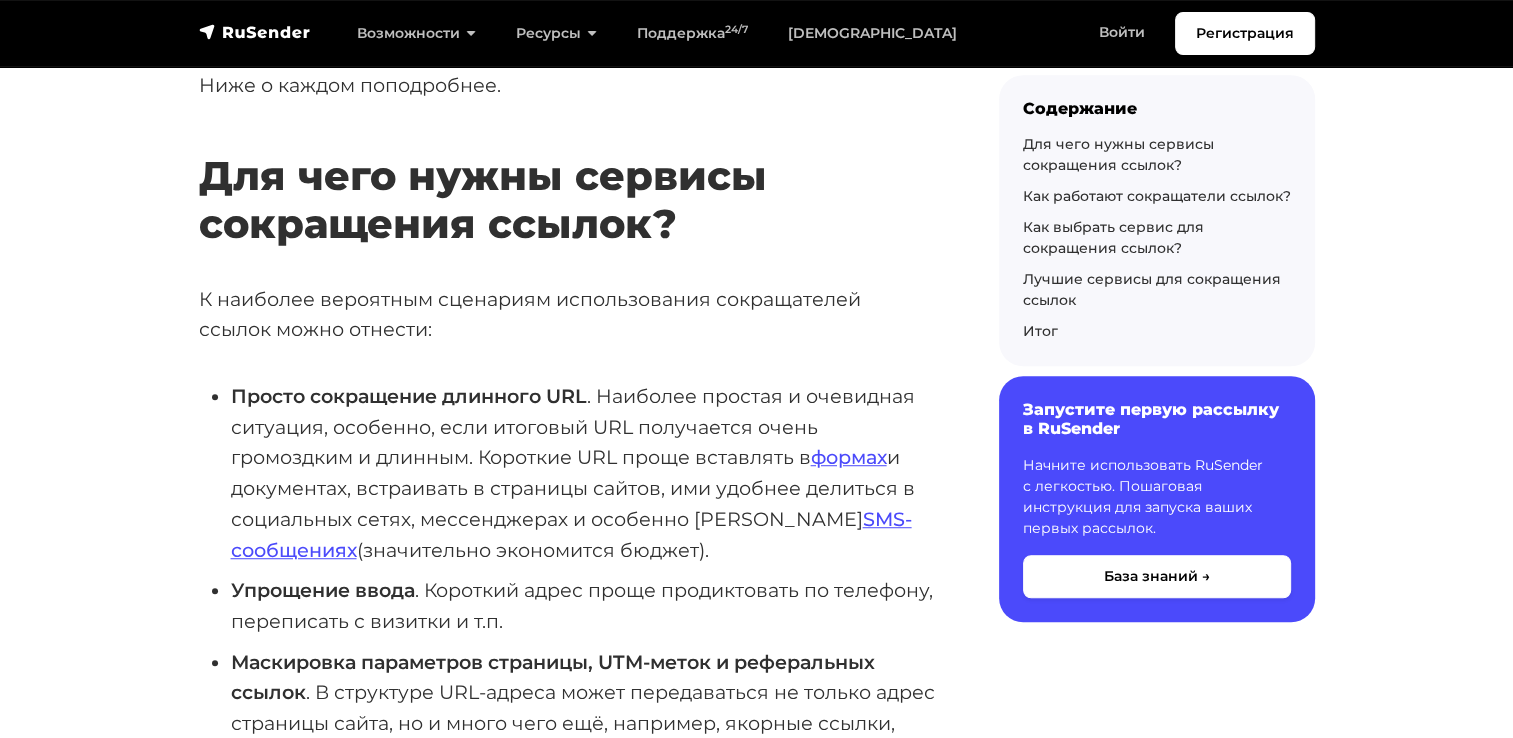 scroll, scrollTop: 1228, scrollLeft: 0, axis: vertical 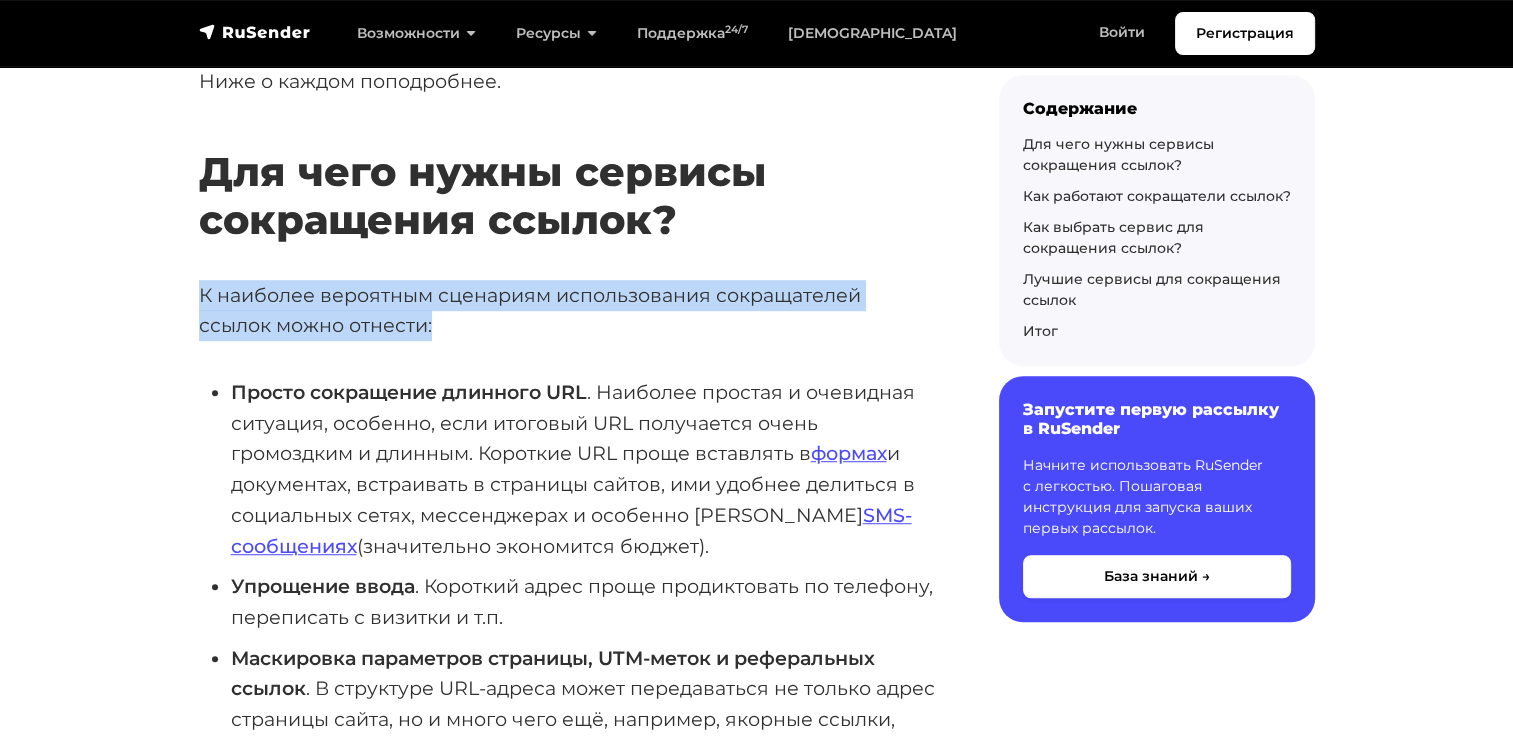 drag, startPoint x: 186, startPoint y: 298, endPoint x: 442, endPoint y: 333, distance: 258.3815 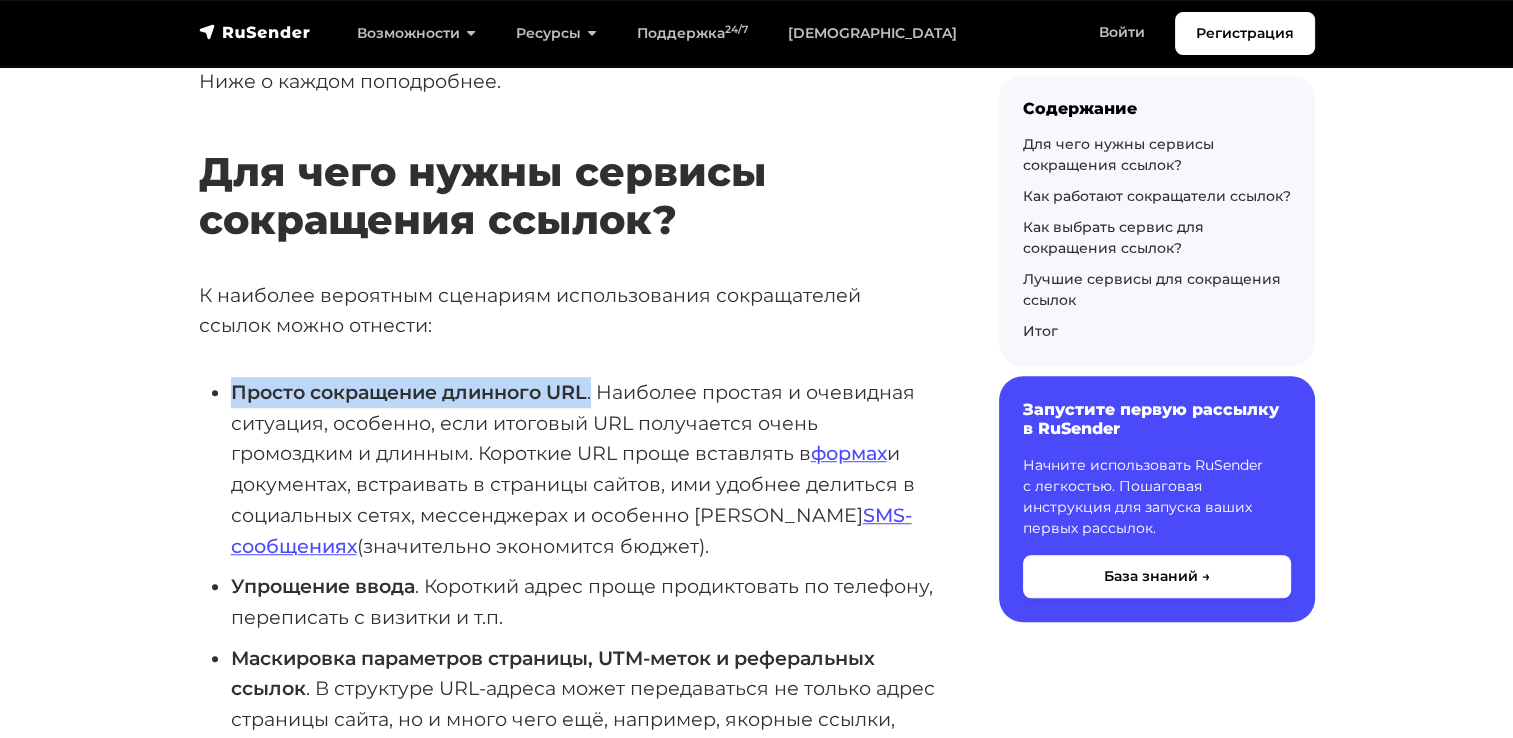 drag, startPoint x: 232, startPoint y: 390, endPoint x: 595, endPoint y: 402, distance: 363.1983 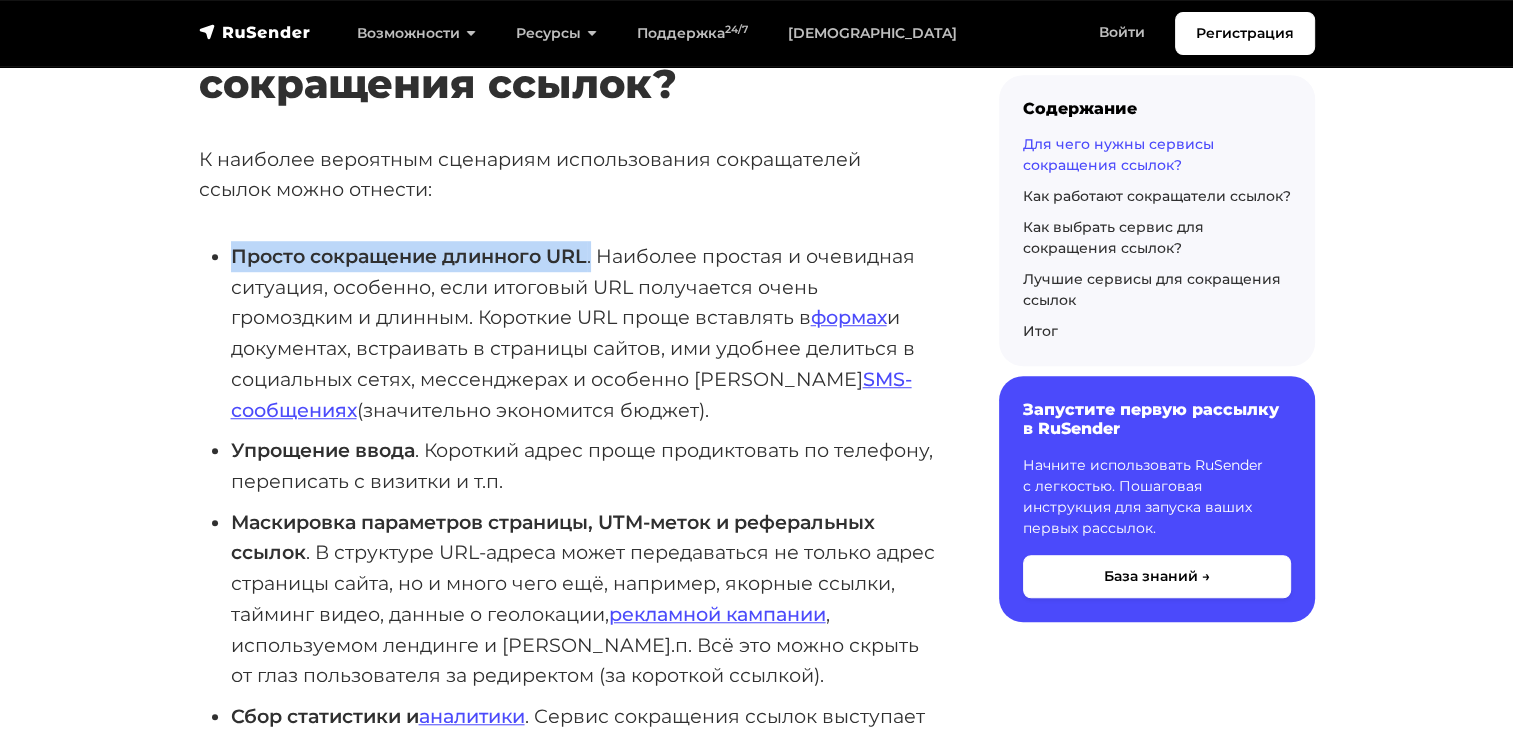 scroll, scrollTop: 1464, scrollLeft: 0, axis: vertical 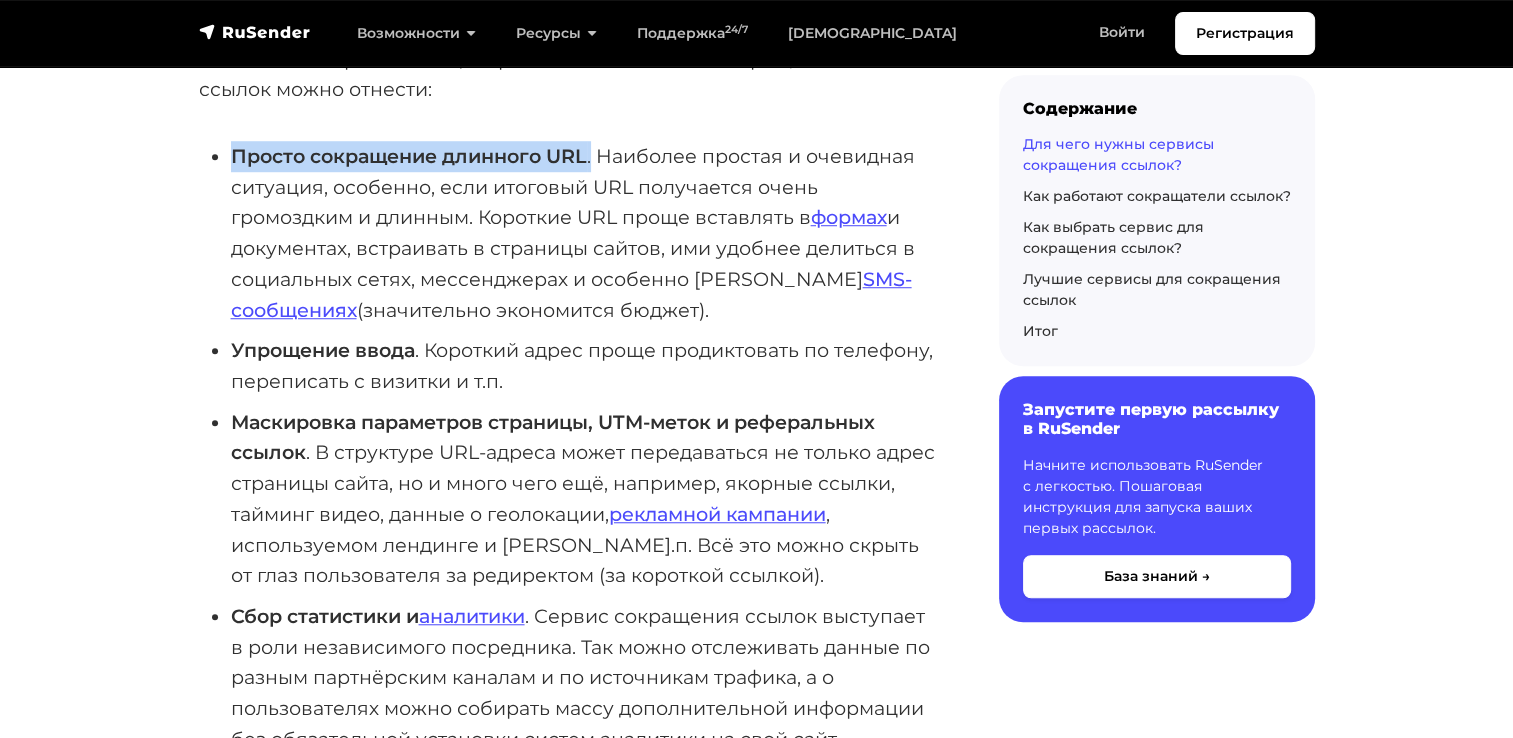 copy on "Просто сокращение длинного URL ." 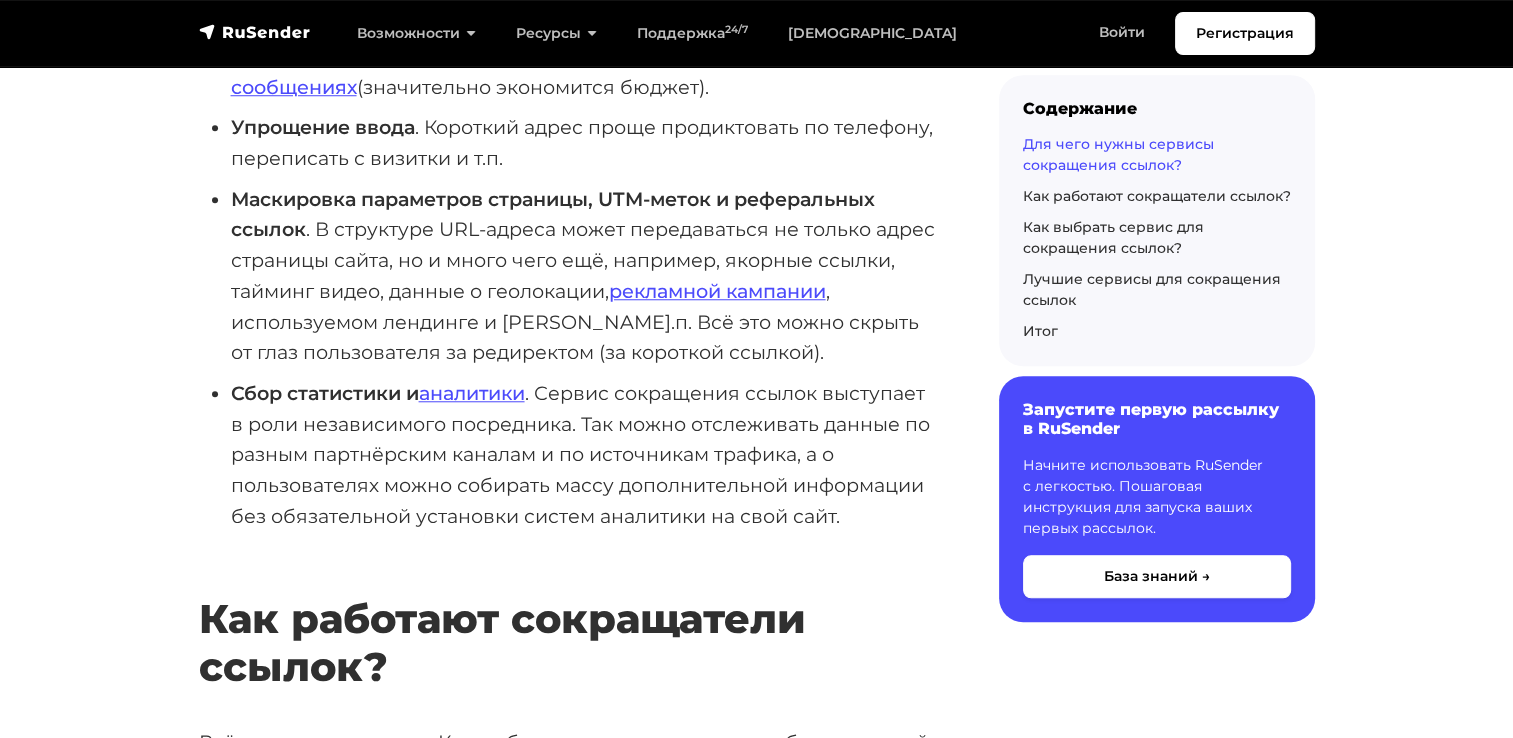 scroll, scrollTop: 1428, scrollLeft: 0, axis: vertical 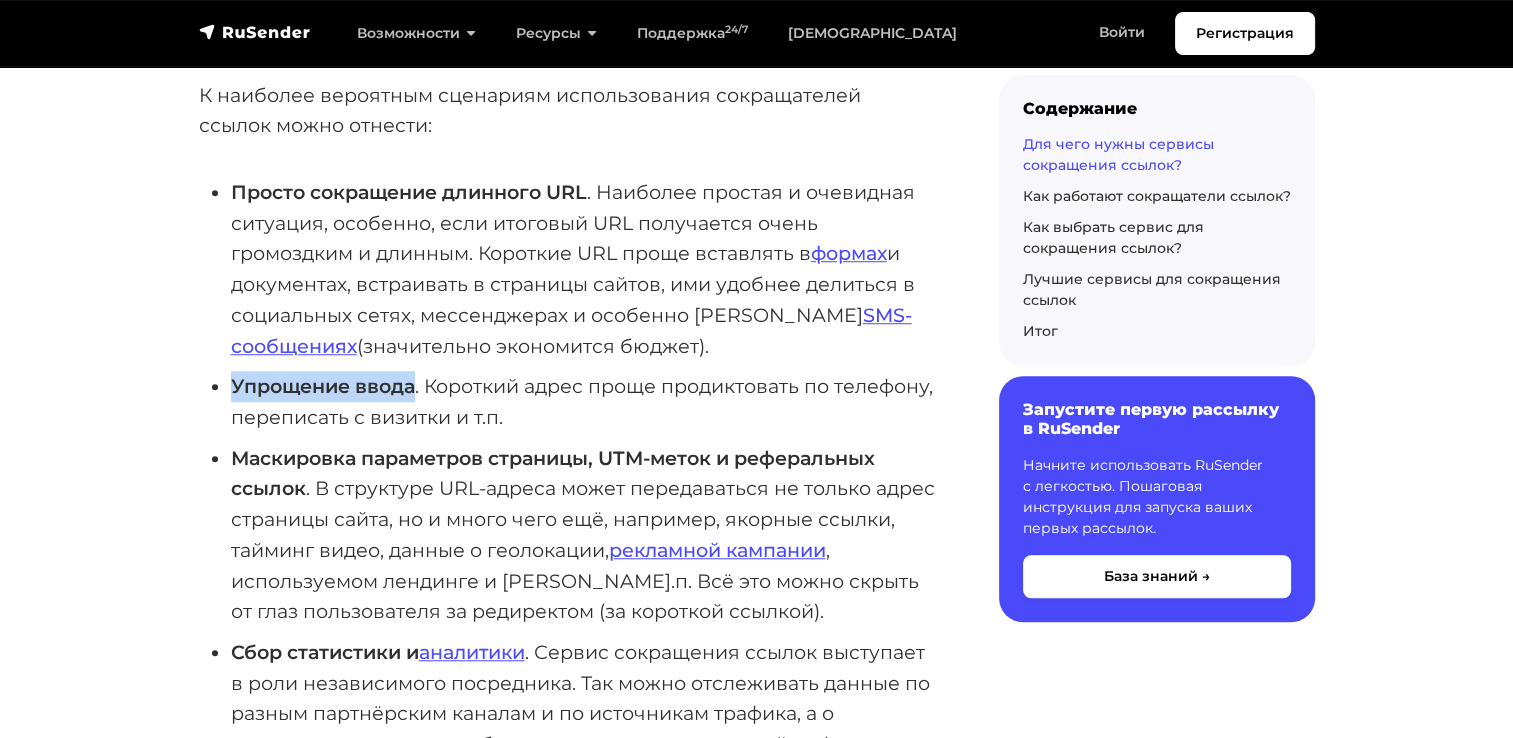 drag, startPoint x: 228, startPoint y: 382, endPoint x: 415, endPoint y: 399, distance: 187.77113 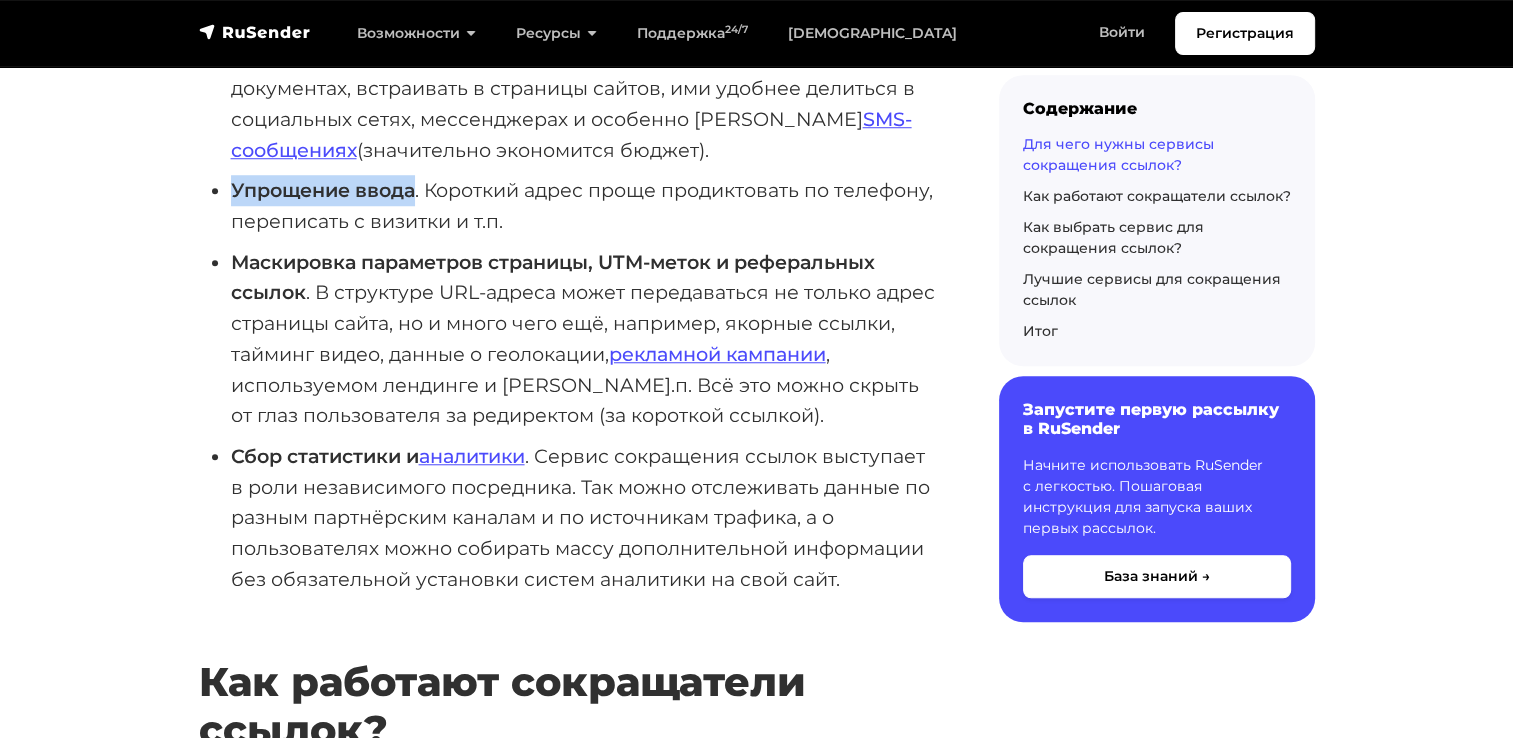 scroll, scrollTop: 1624, scrollLeft: 0, axis: vertical 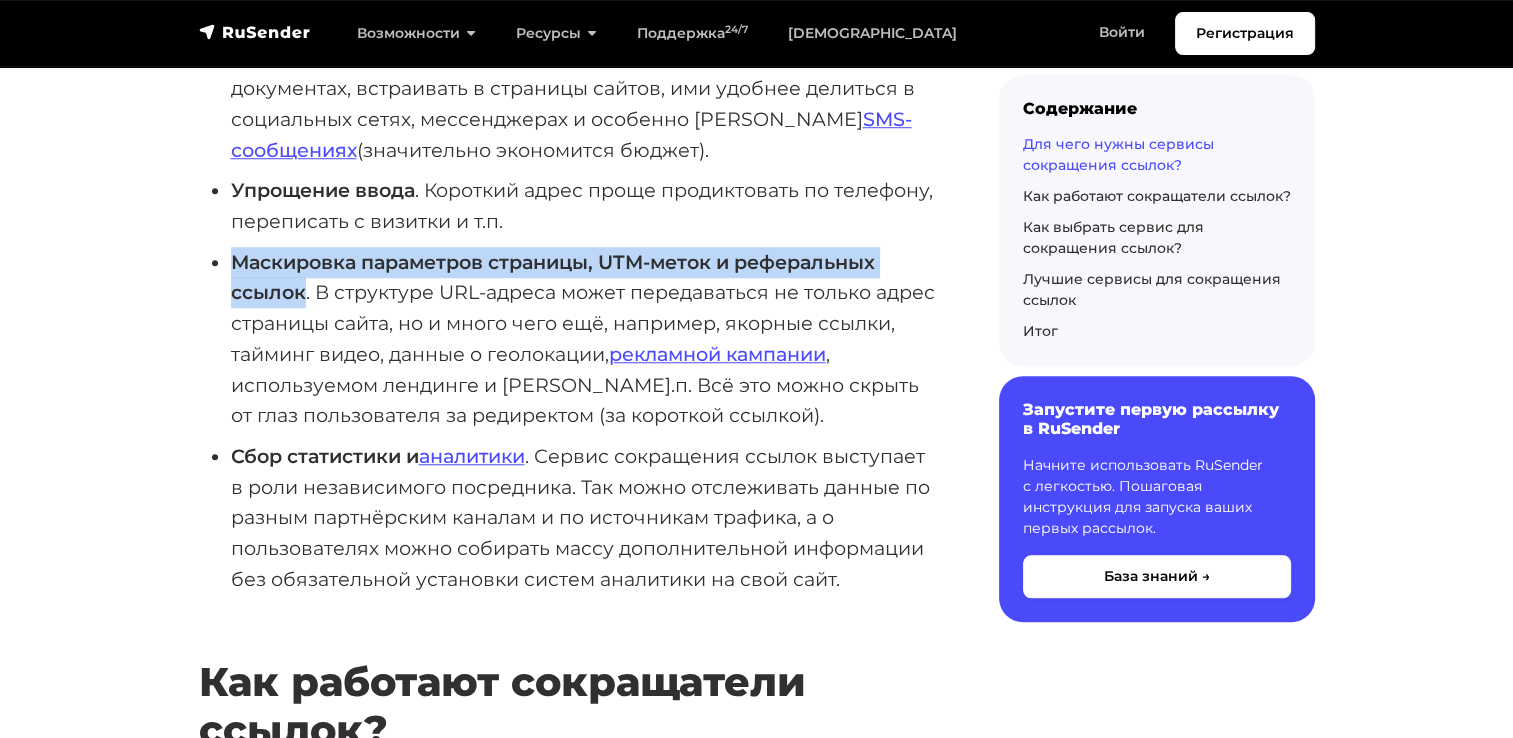 drag, startPoint x: 230, startPoint y: 250, endPoint x: 304, endPoint y: 298, distance: 88.20431 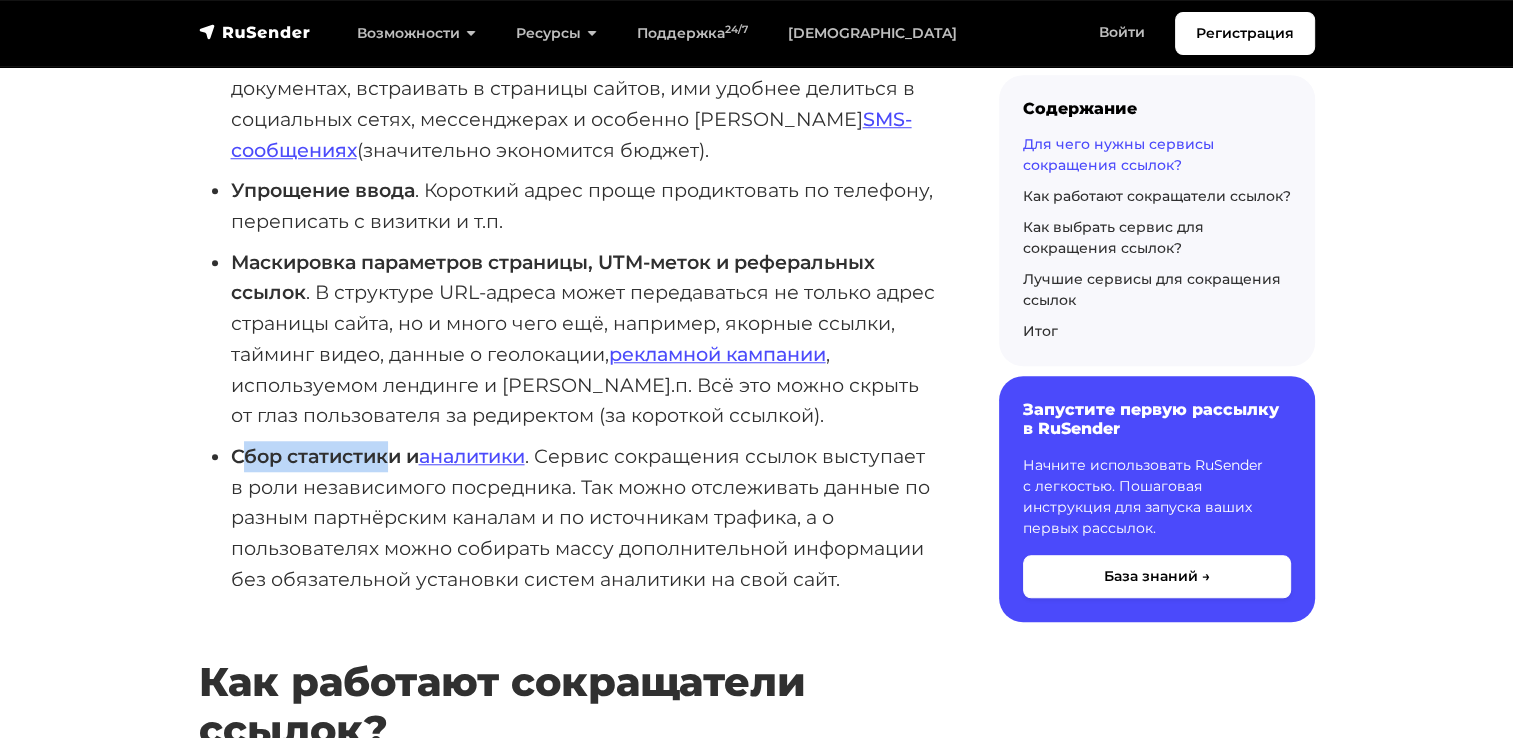 drag, startPoint x: 241, startPoint y: 457, endPoint x: 392, endPoint y: 459, distance: 151.01324 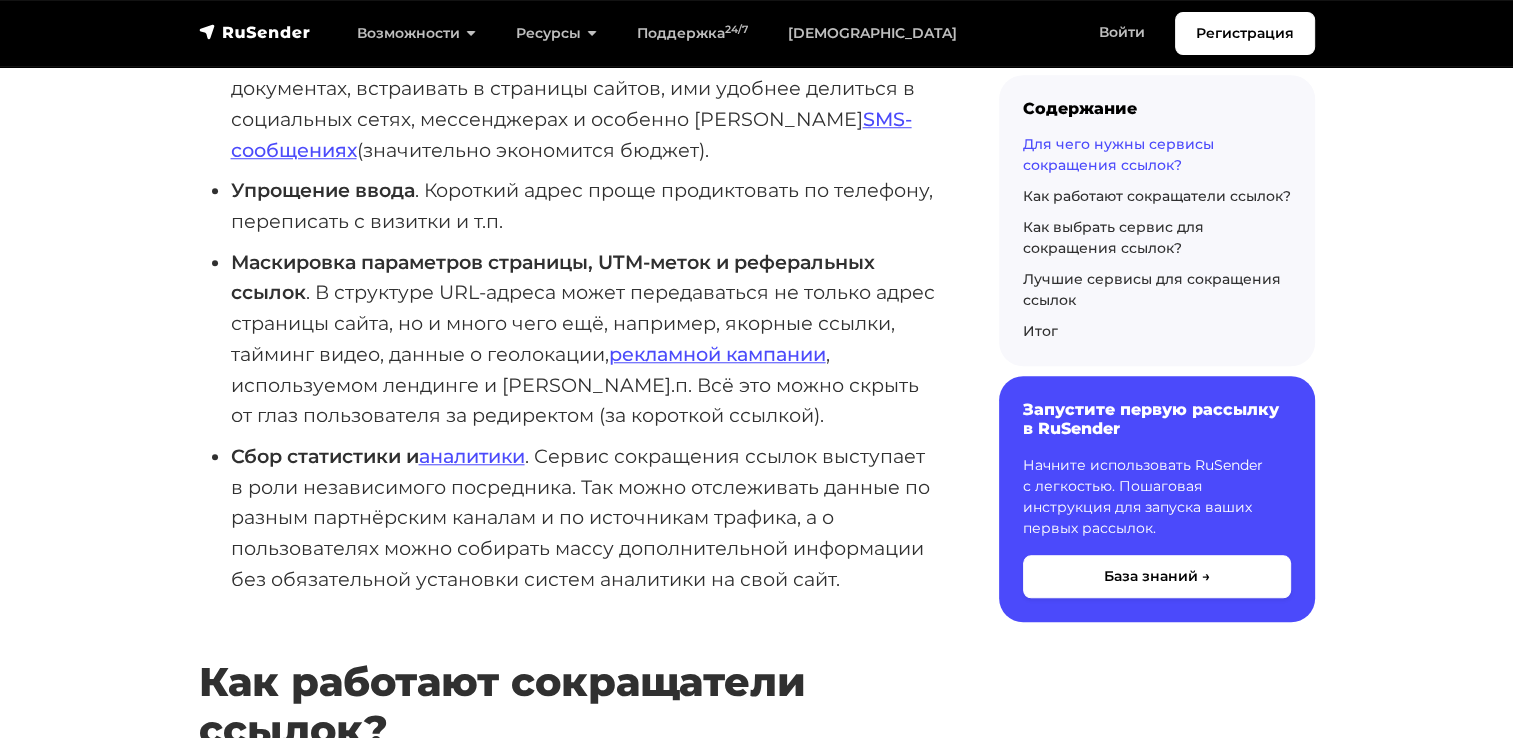drag, startPoint x: 392, startPoint y: 459, endPoint x: 364, endPoint y: 479, distance: 34.4093 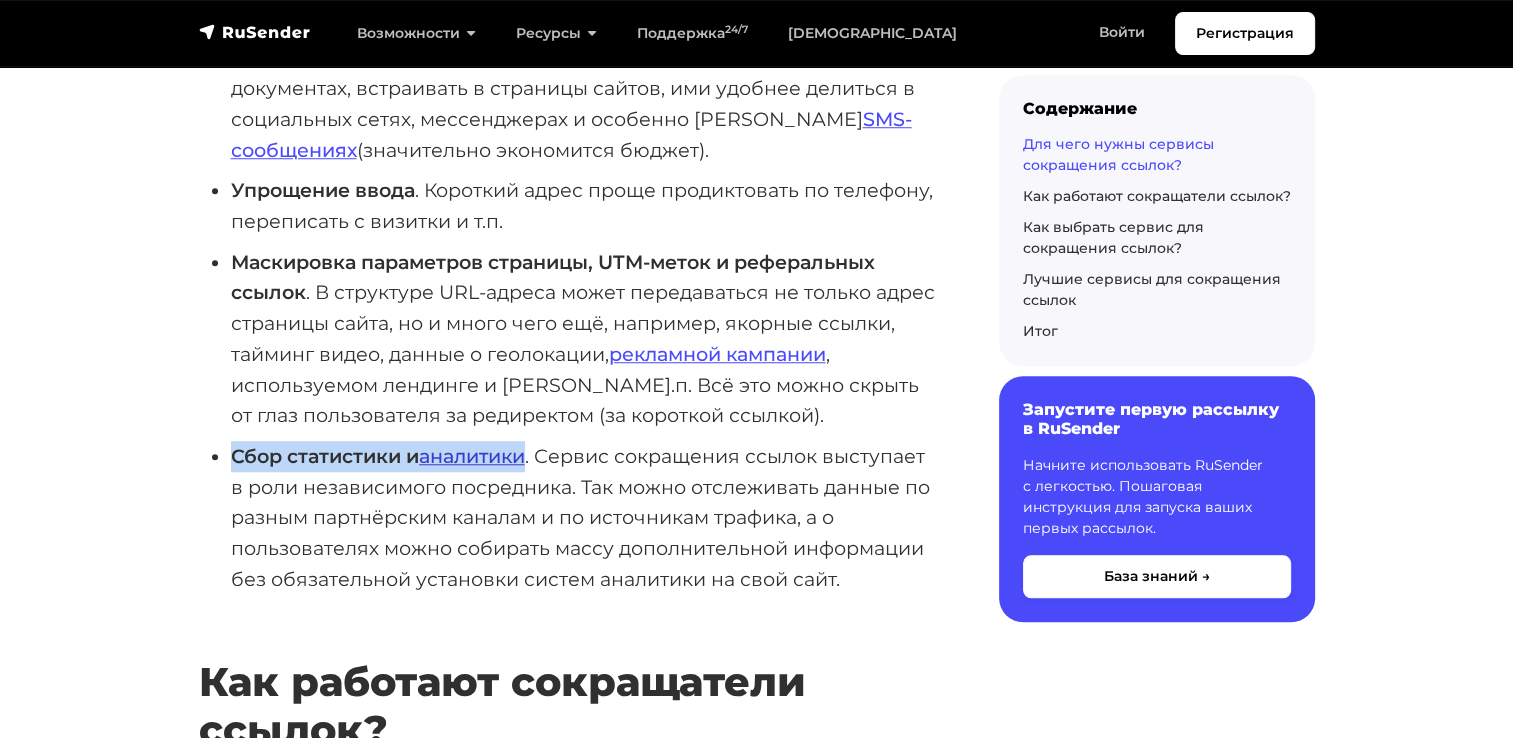 drag, startPoint x: 228, startPoint y: 451, endPoint x: 535, endPoint y: 464, distance: 307.27512 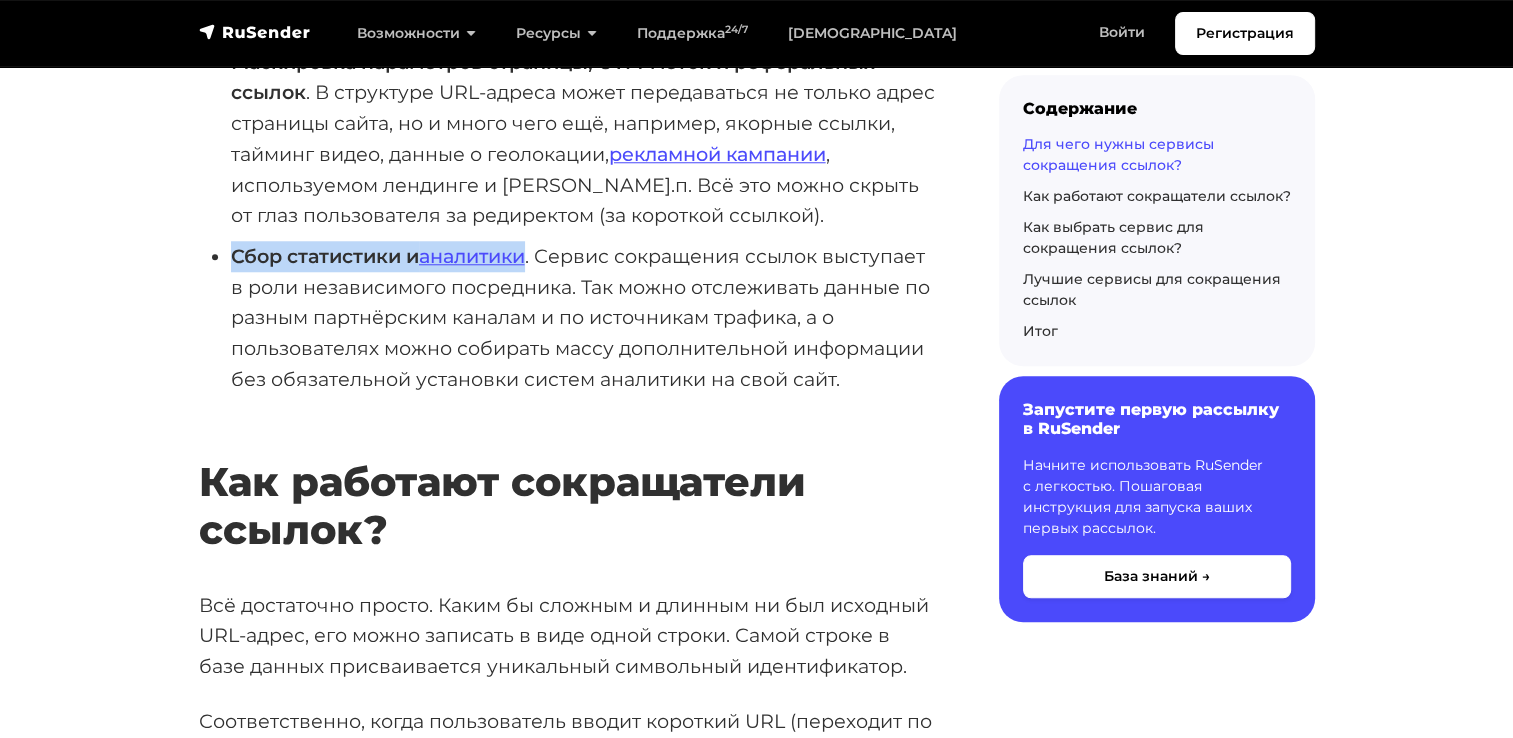 scroll, scrollTop: 1939, scrollLeft: 0, axis: vertical 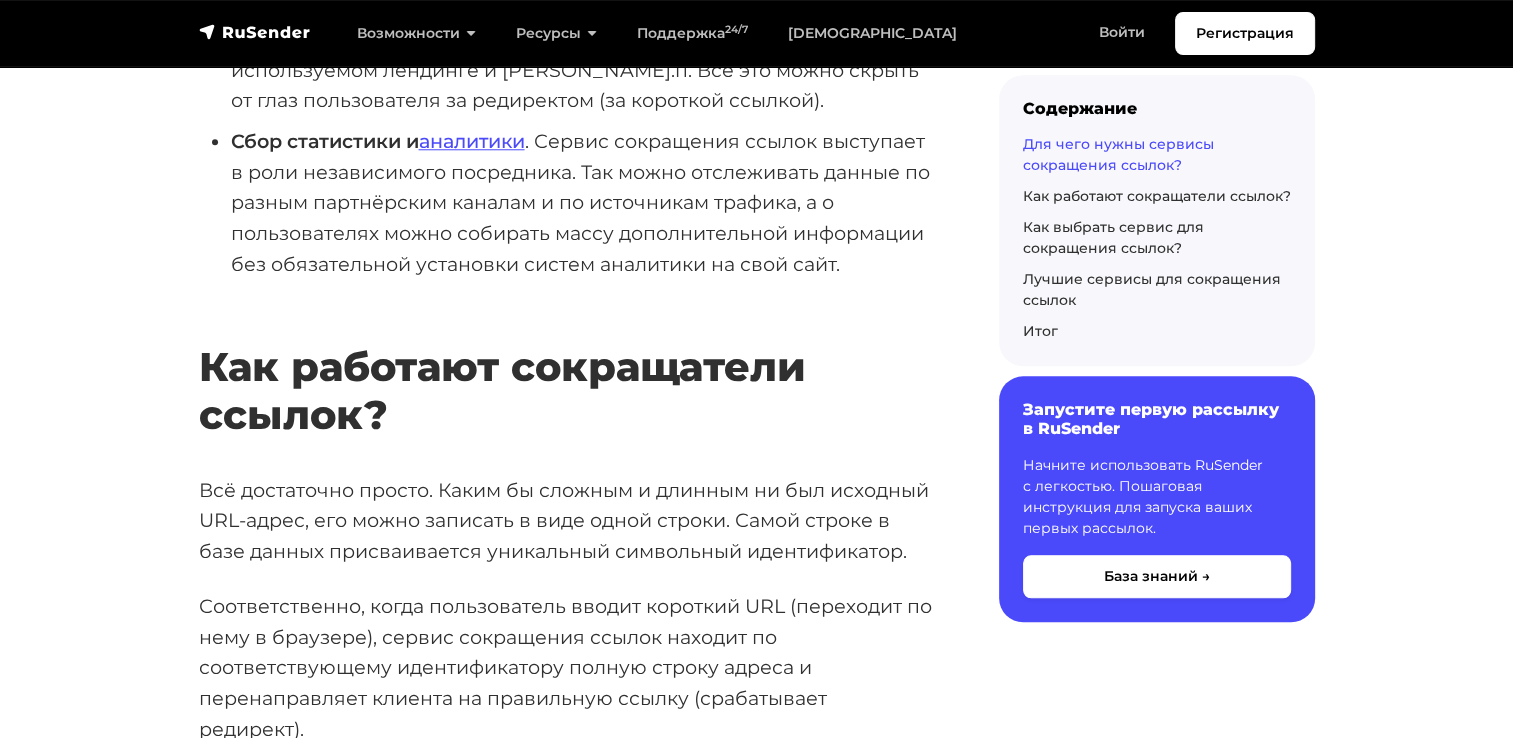 click on "Сбор статистики и  аналитики . Сервис сокращения ссылок выступает в роли независимого посредника. Так можно отслеживать данные по разным партнёрским каналам и по источникам трафика, а о пользователях можно собирать массу дополнительной информации без обязательной установки систем аналитики на свой сайт." at bounding box center (583, 203) 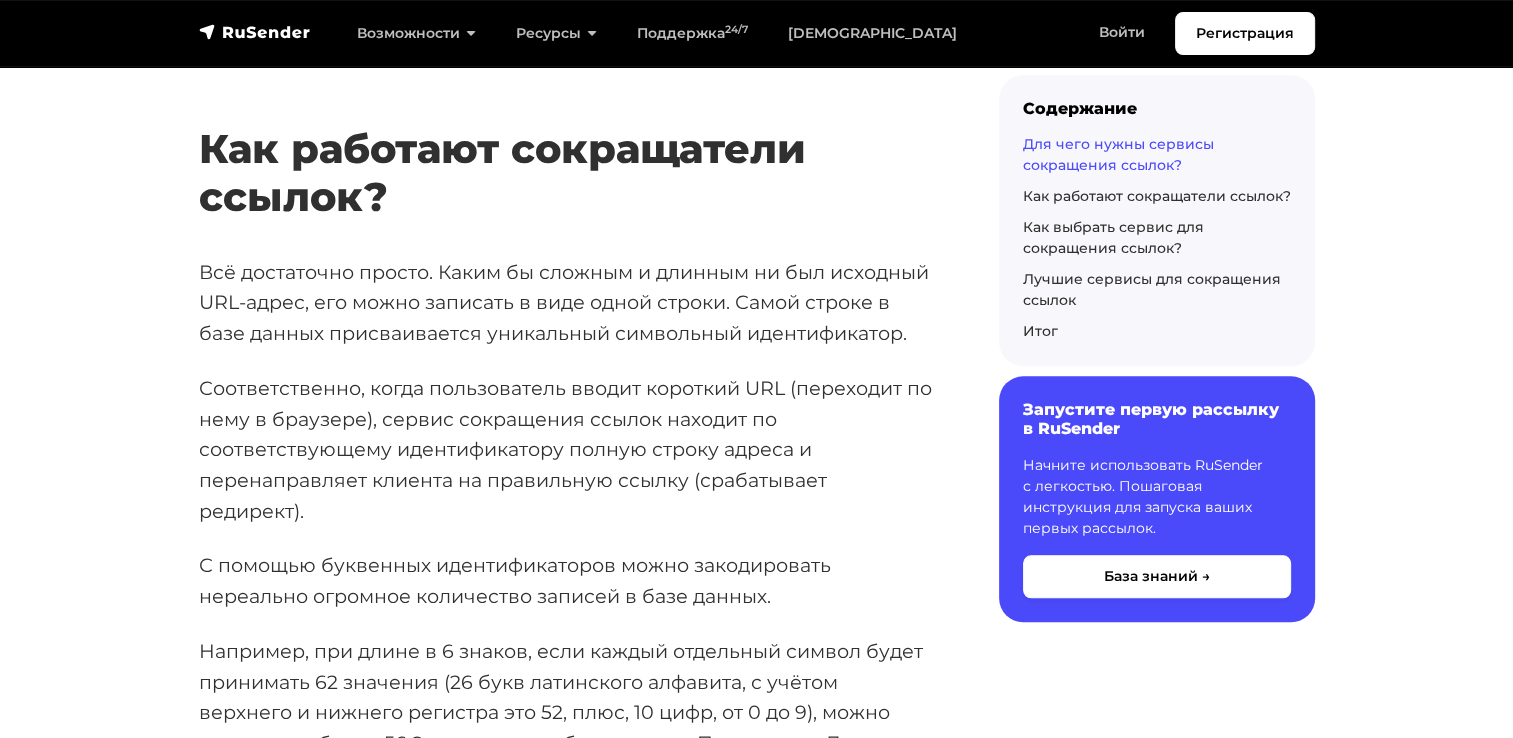 scroll, scrollTop: 2163, scrollLeft: 0, axis: vertical 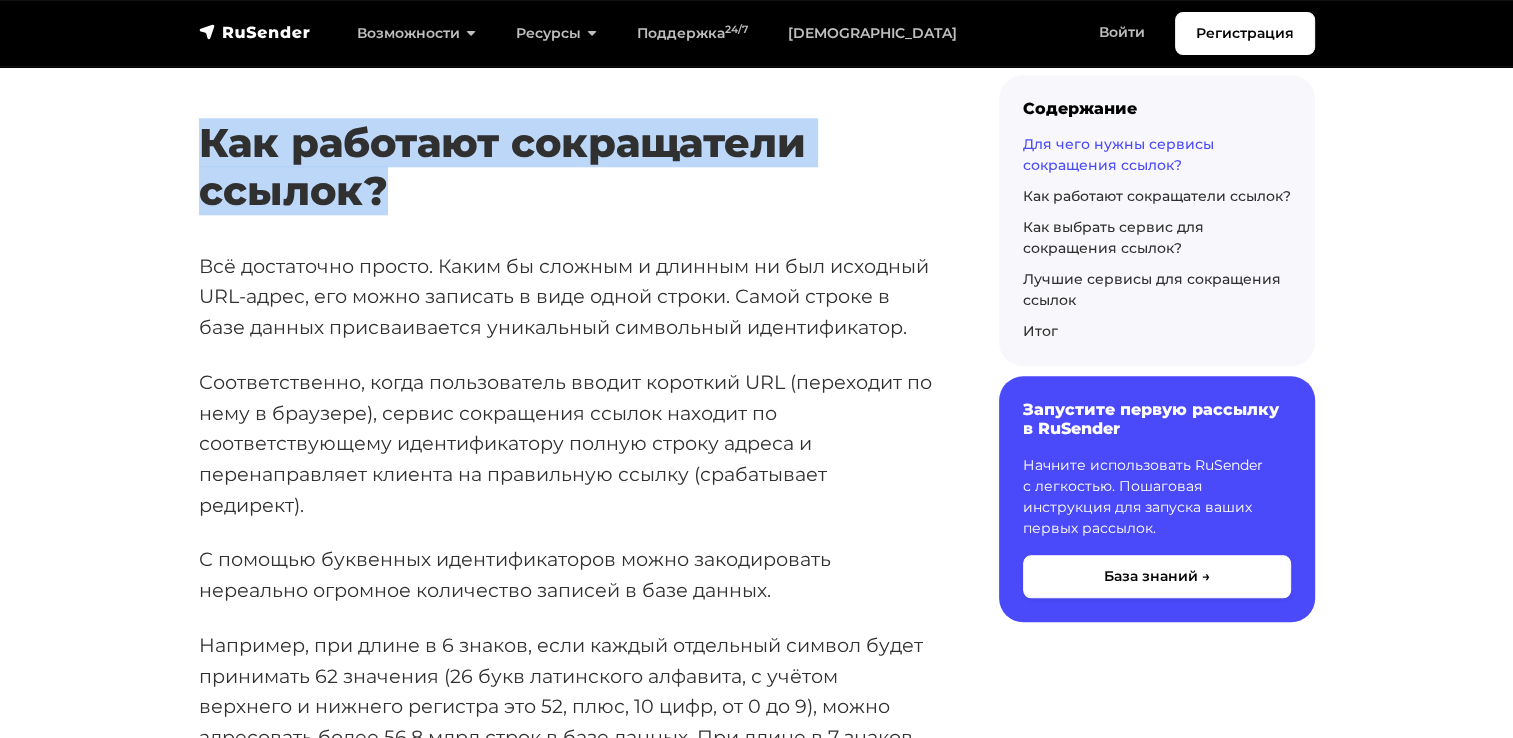 drag, startPoint x: 190, startPoint y: 136, endPoint x: 476, endPoint y: 210, distance: 295.41833 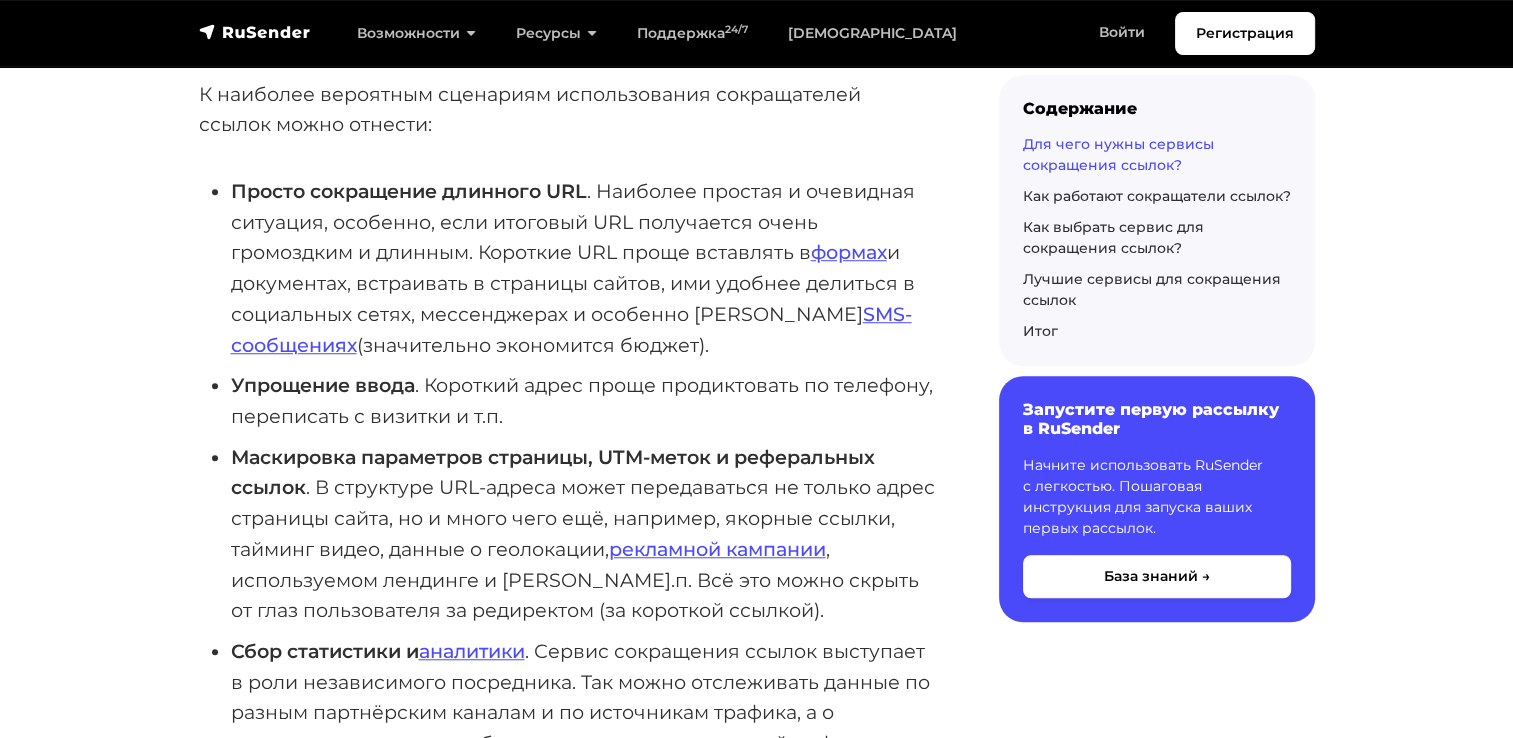 scroll, scrollTop: 1508, scrollLeft: 0, axis: vertical 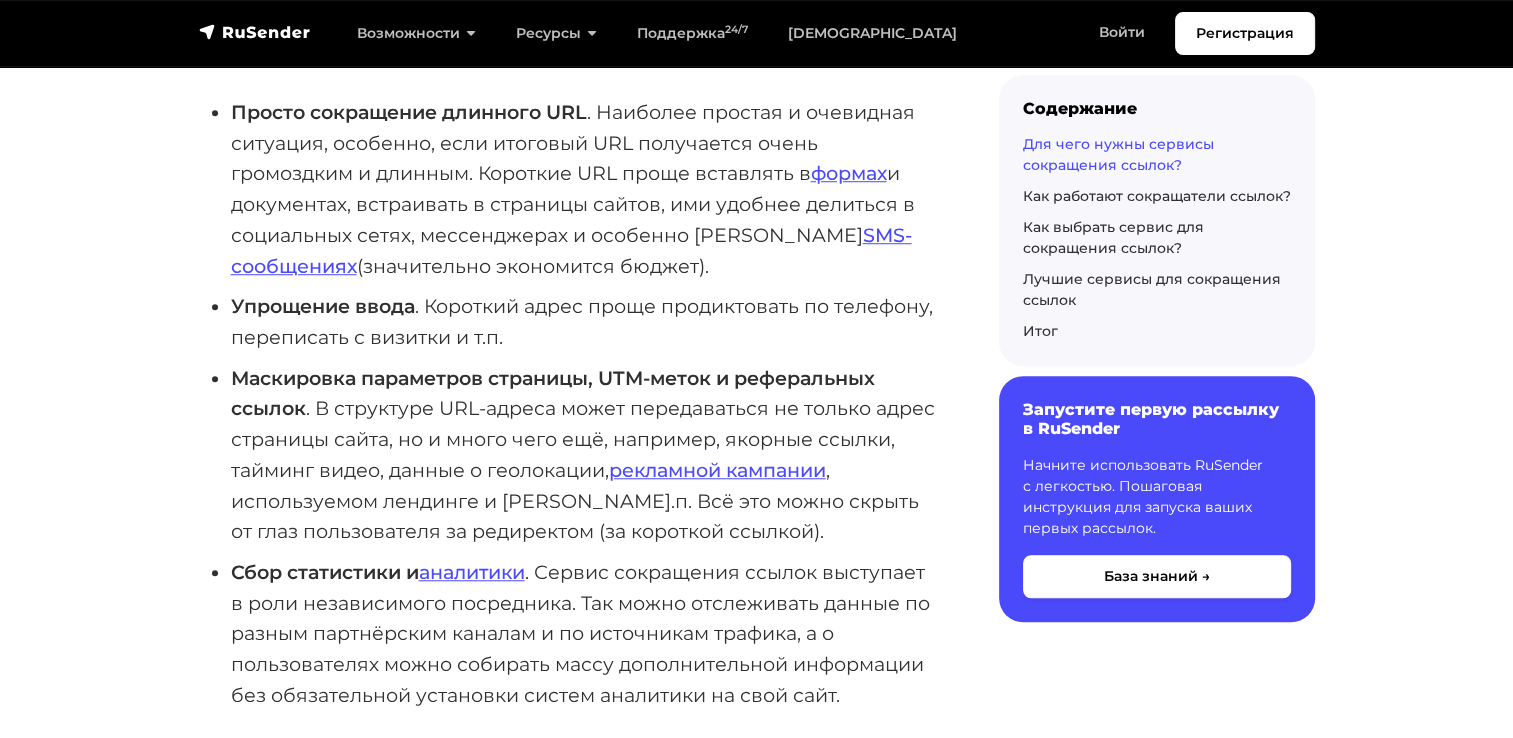 click on "Упрощение ввода . Короткий адрес проще продиктовать по телефону, переписать с визитки и т.п." at bounding box center [583, 321] 